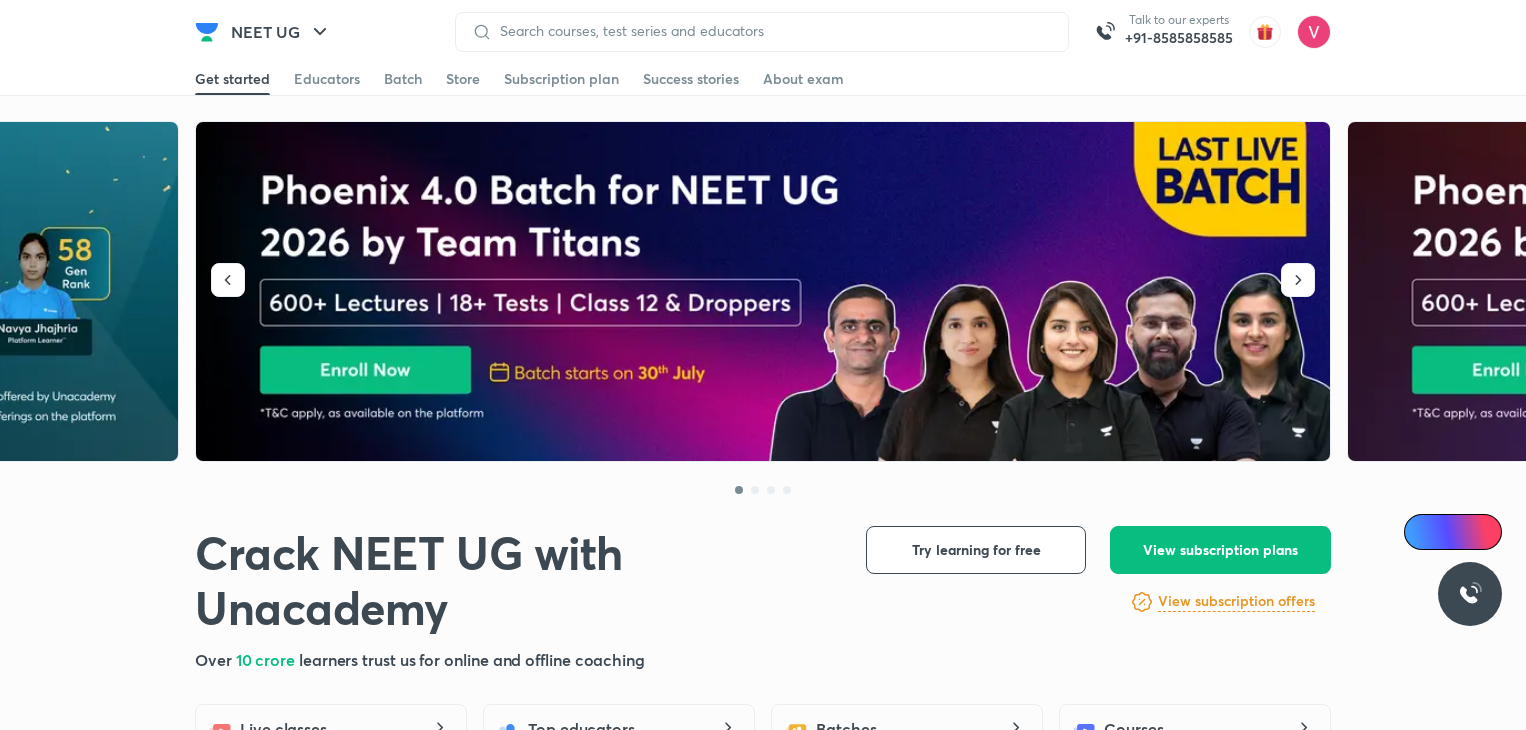 scroll, scrollTop: 0, scrollLeft: 0, axis: both 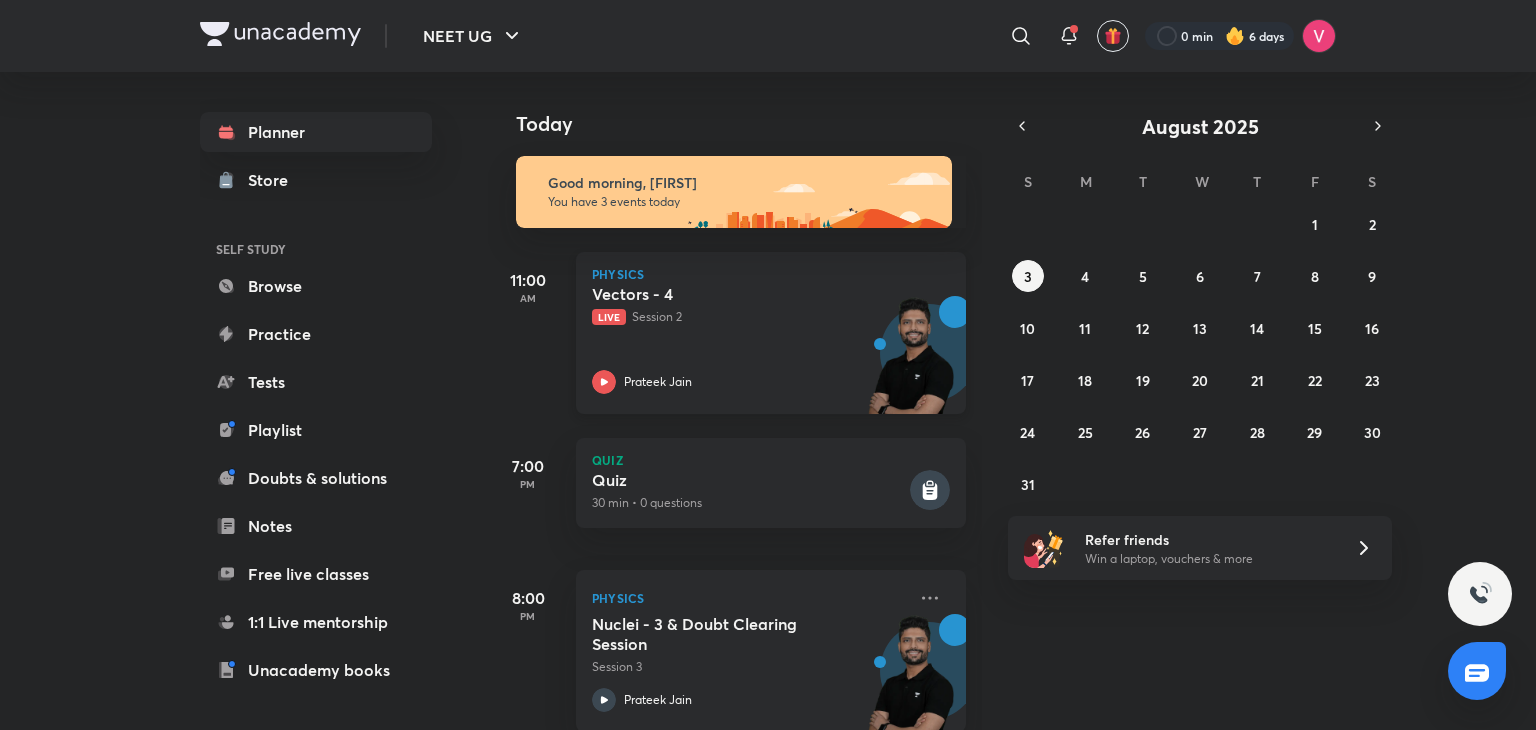 click on "Vectors - 4 Live Session 2 [FIRST] [LAST]" at bounding box center [749, 339] 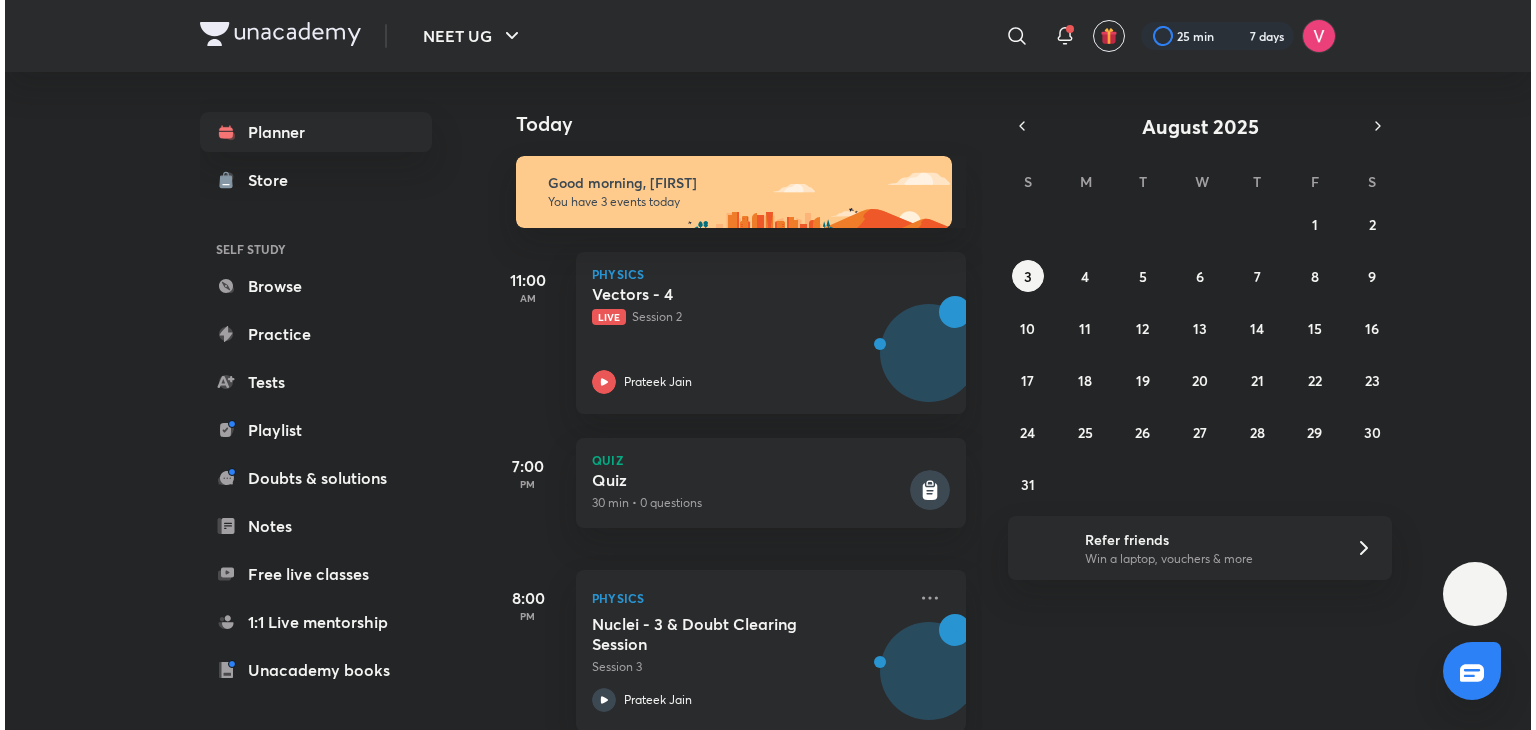 scroll, scrollTop: 0, scrollLeft: 0, axis: both 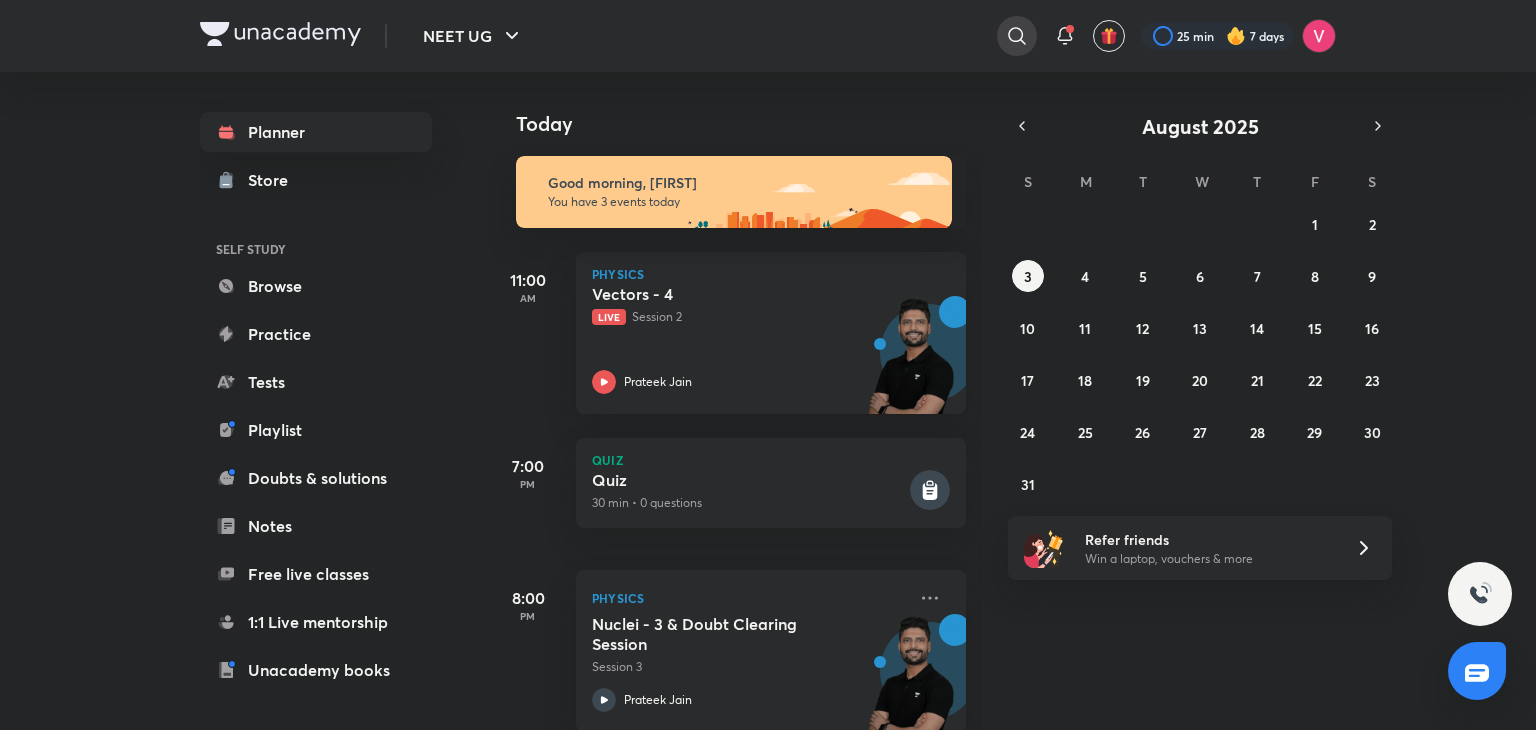click at bounding box center [1017, 36] 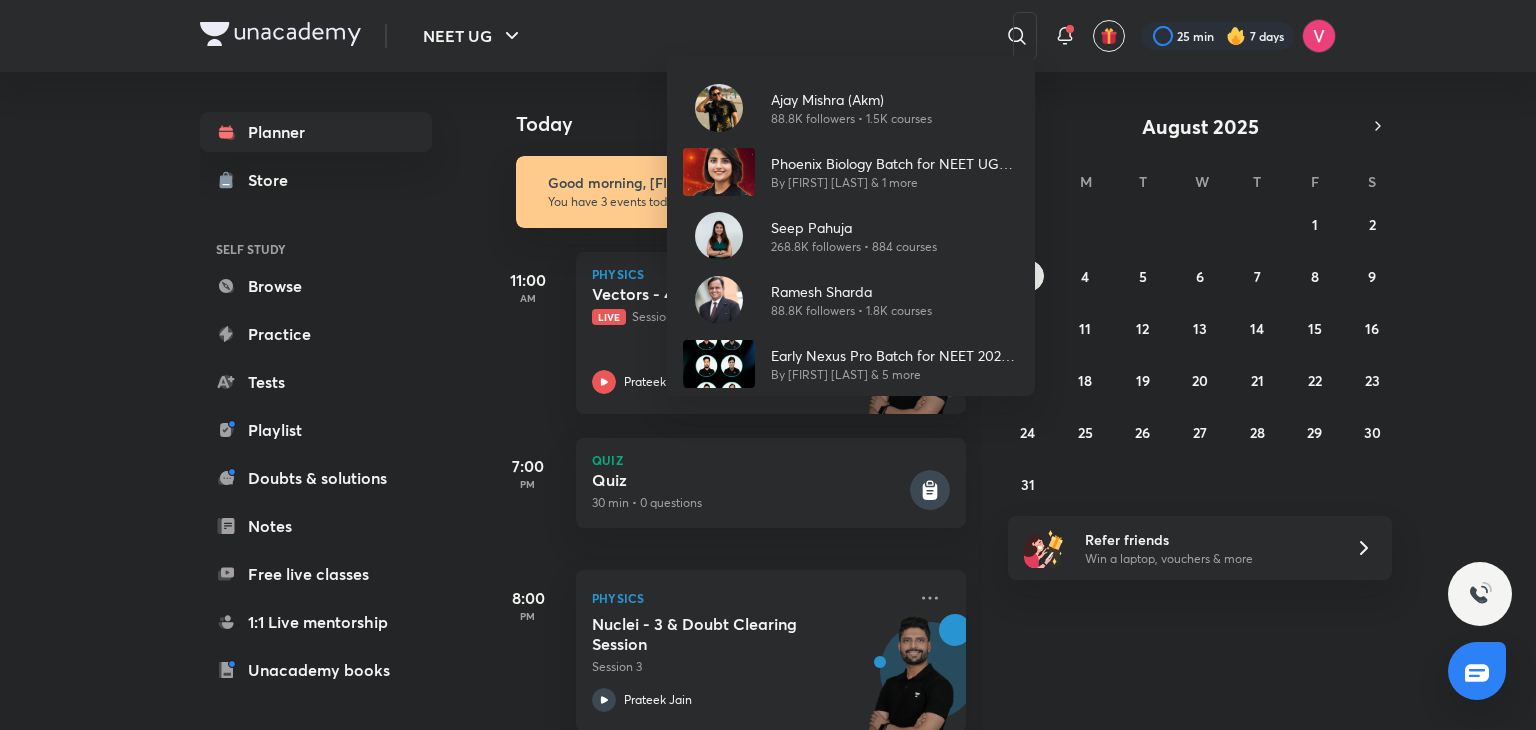 click on "Ajay Mishra (Akm) 88.8K followers • 1.5K courses Phoenix Biology Batch for NEET UG 2026 by Seep Pahuja By Seep Pahuja & 1 more Seep Pahuja 268.8K followers • 884 courses Ramesh Sharda 88.8K followers • 1.8K courses Early Nexus Pro Batch for NEET 2026 by Team Super Six By Pranav Pundarik & 5 more" at bounding box center (768, 365) 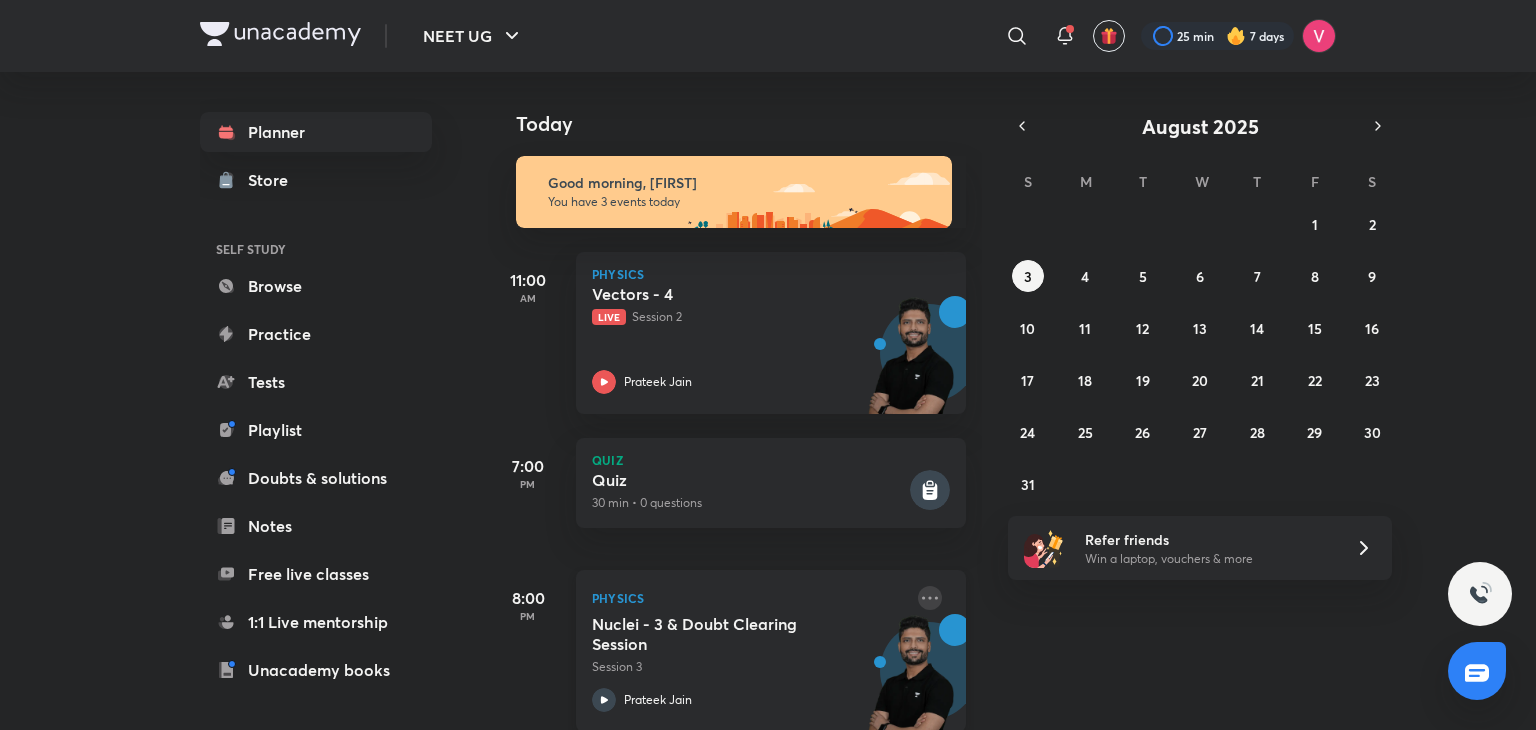 click 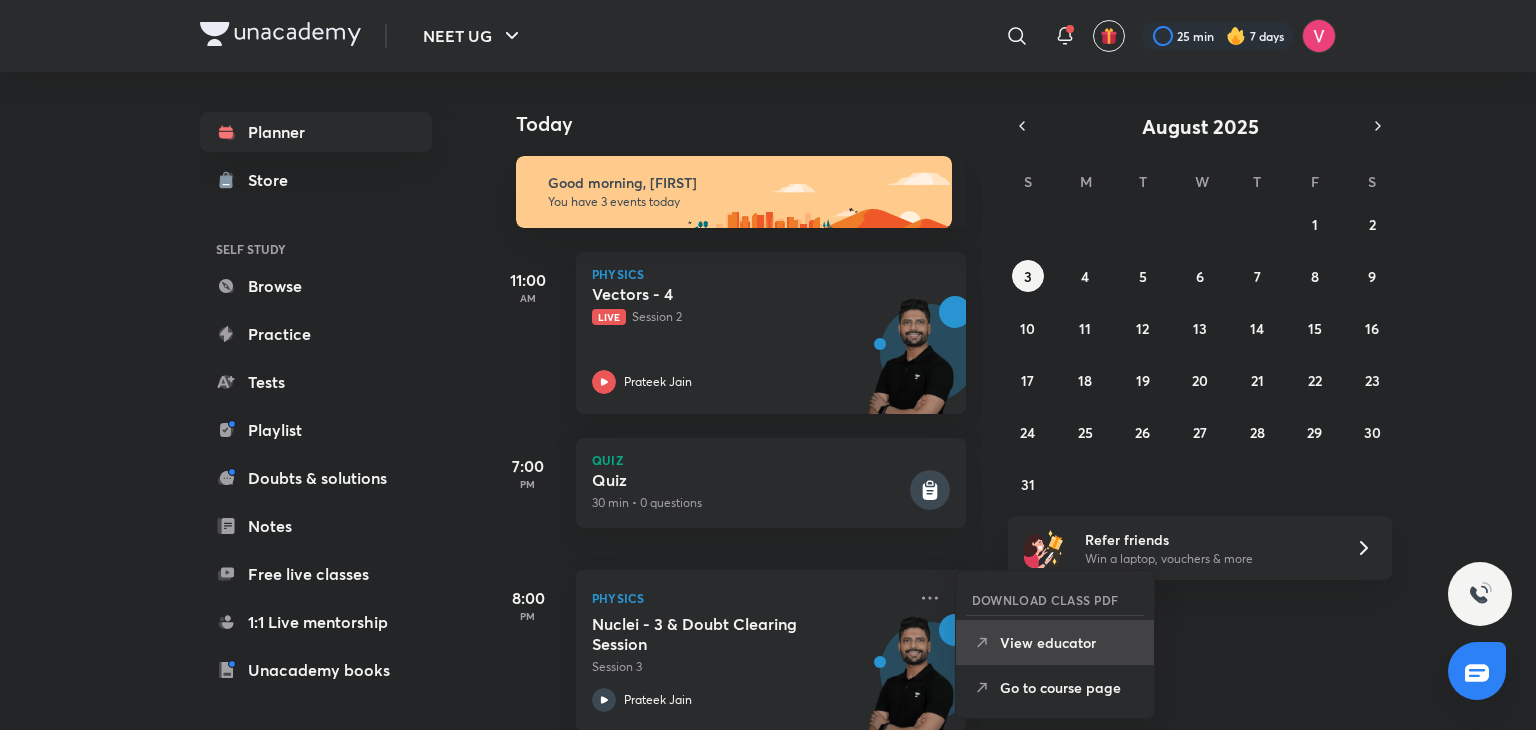 click on "View educator" at bounding box center (1069, 642) 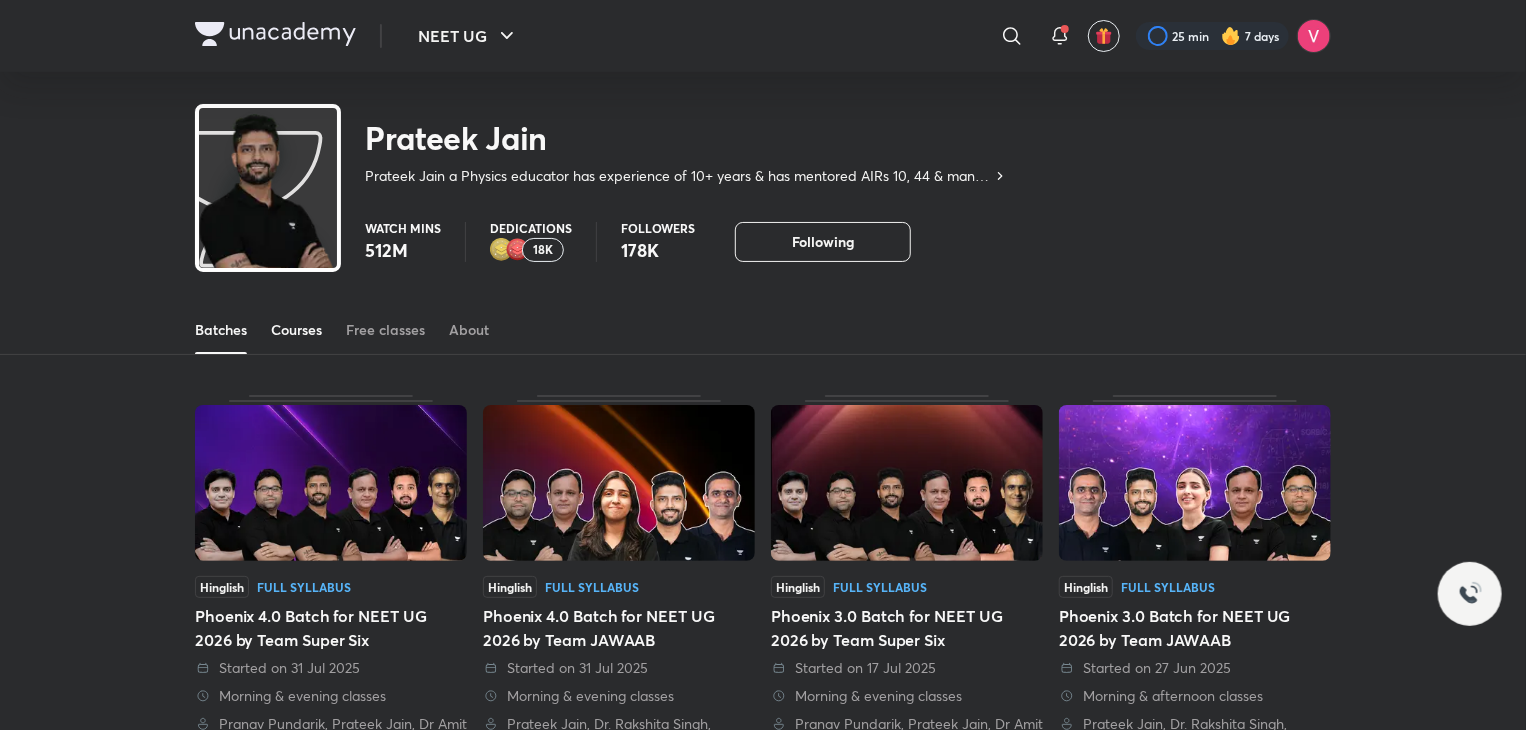 click on "Courses" at bounding box center [296, 330] 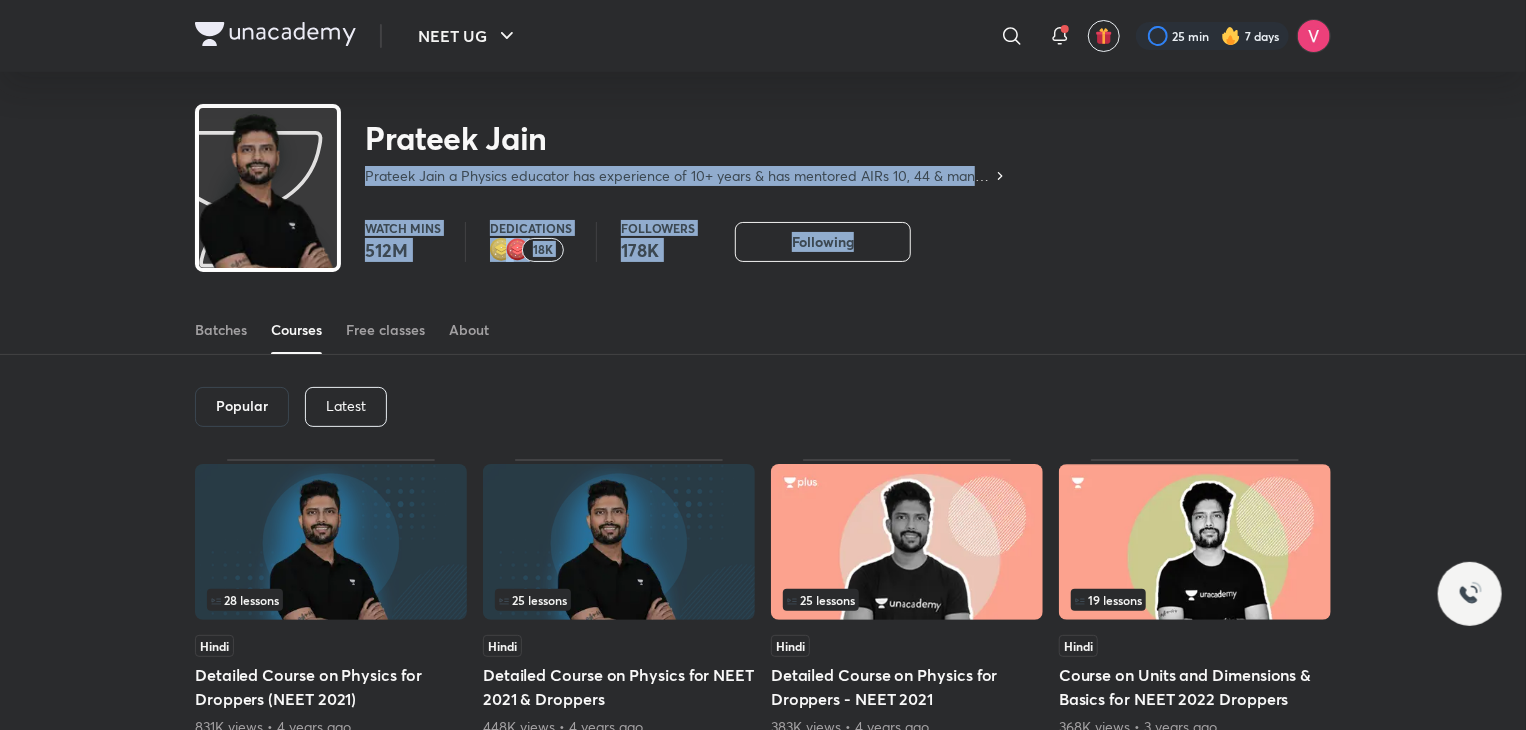 drag, startPoint x: 1525, startPoint y: 141, endPoint x: 1535, endPoint y: 409, distance: 268.1865 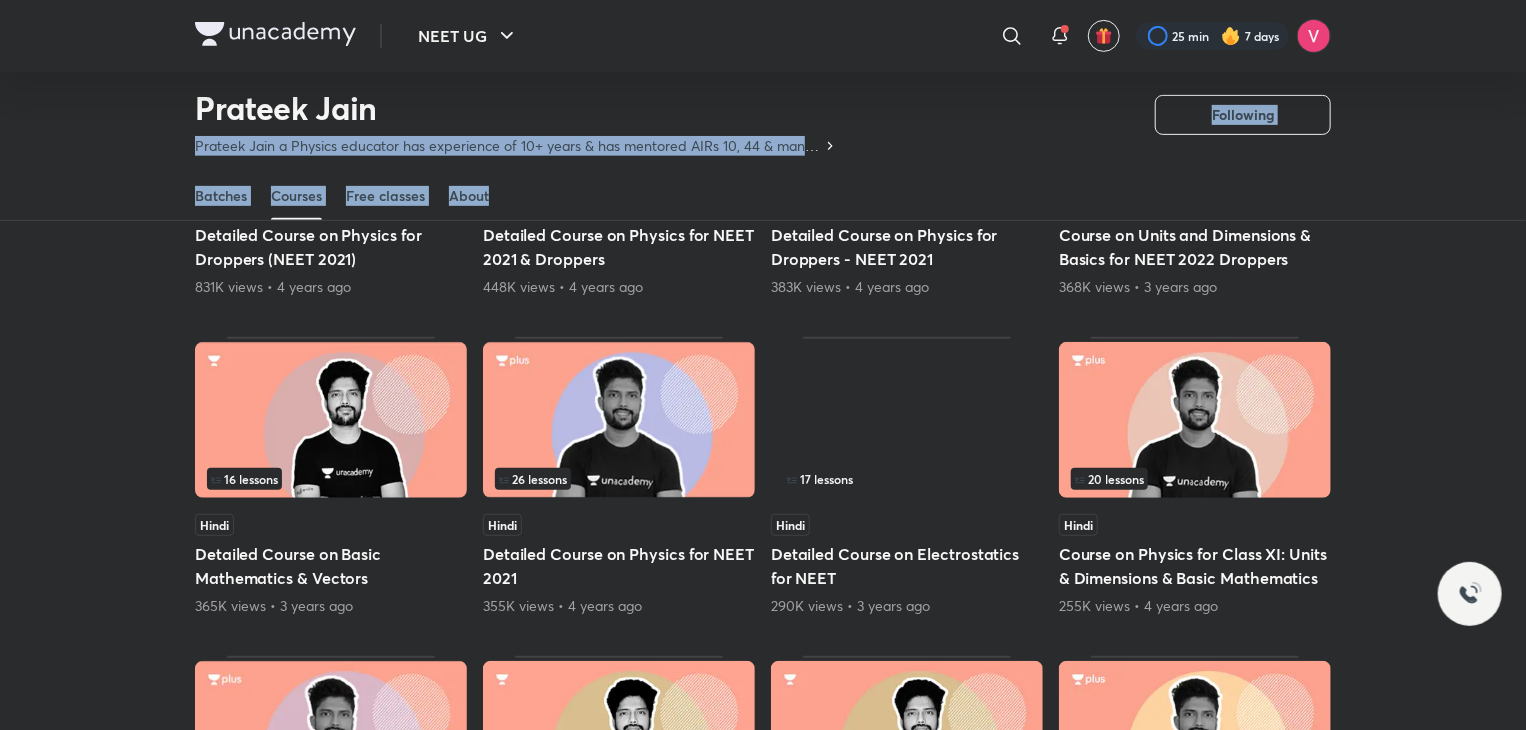 scroll, scrollTop: 384, scrollLeft: 0, axis: vertical 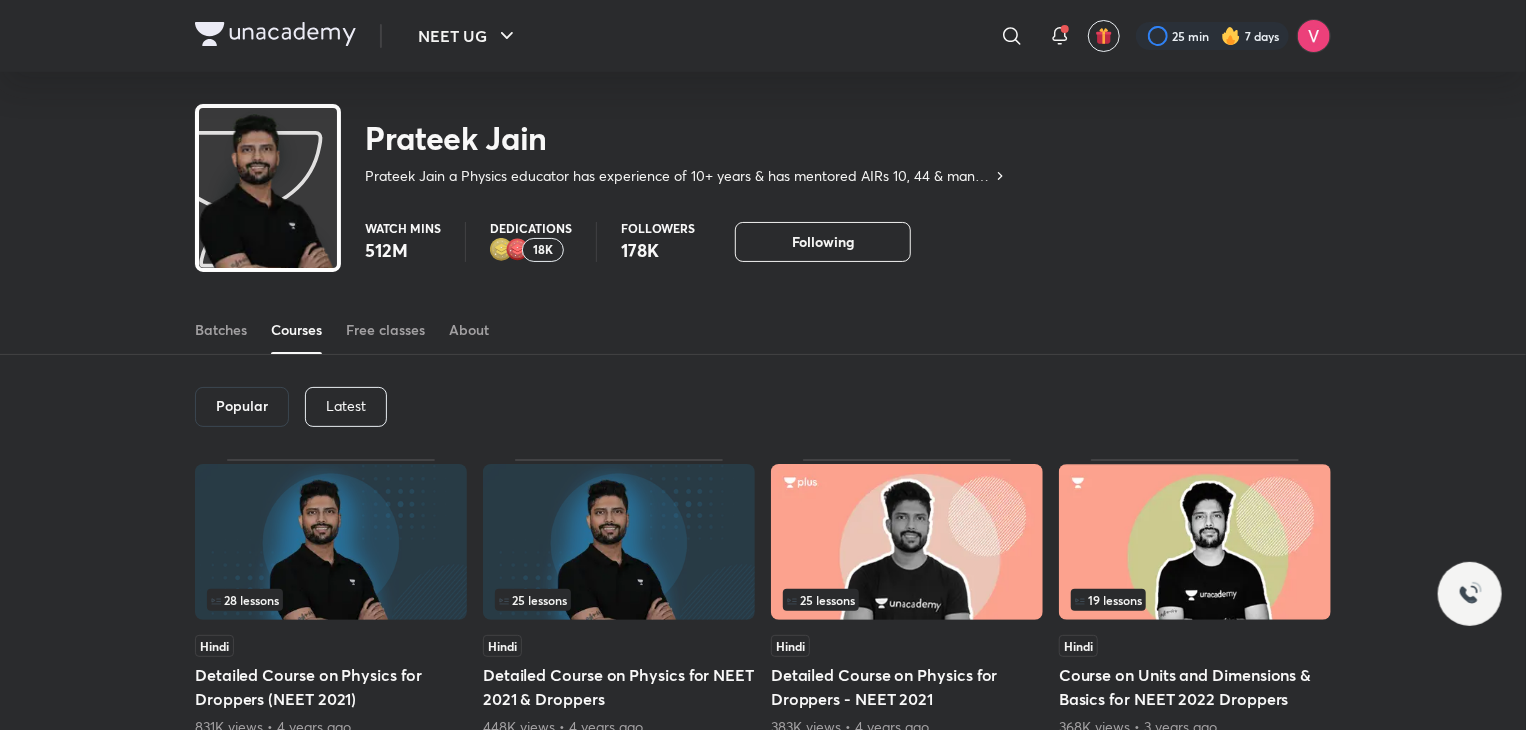 click on "Latest" at bounding box center (346, 406) 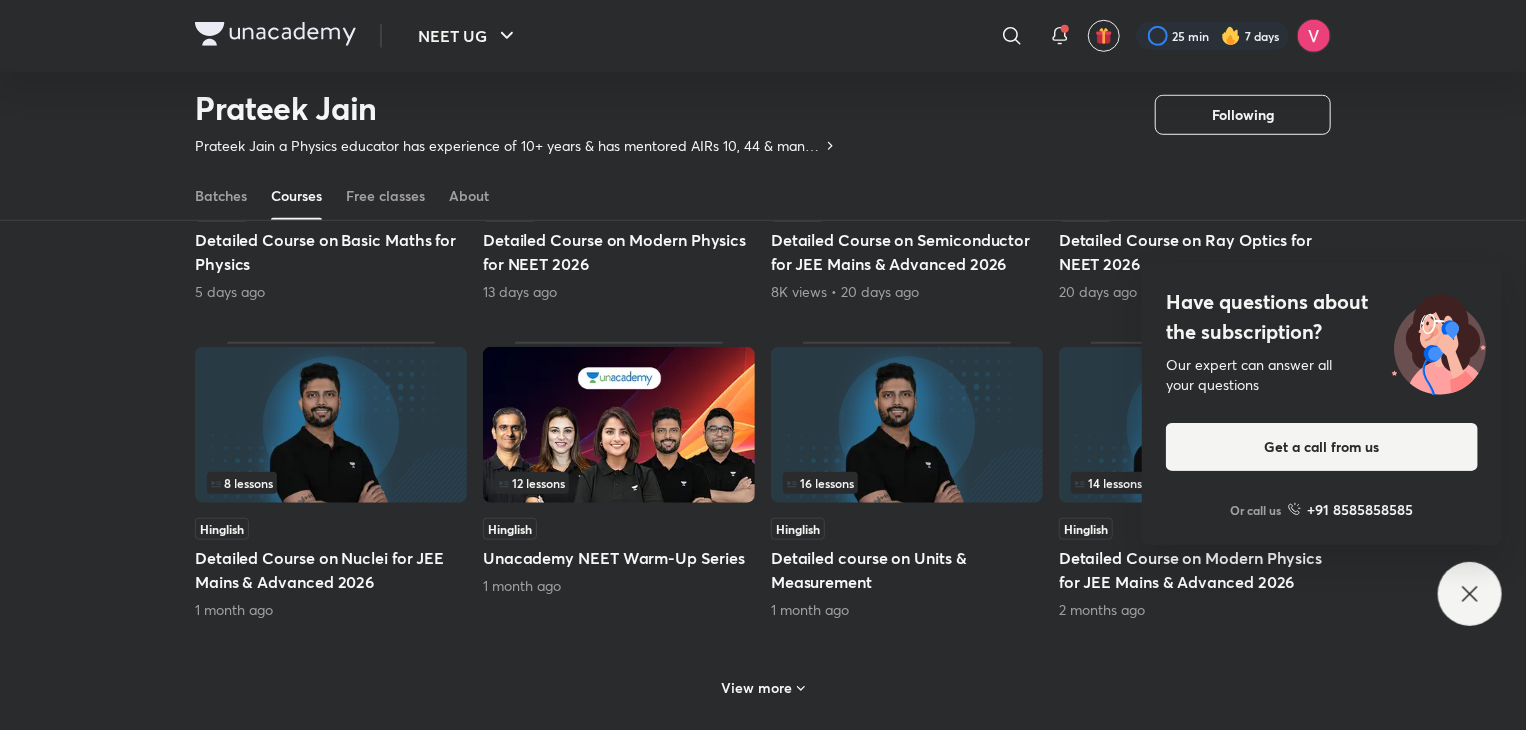 scroll, scrollTop: 886, scrollLeft: 0, axis: vertical 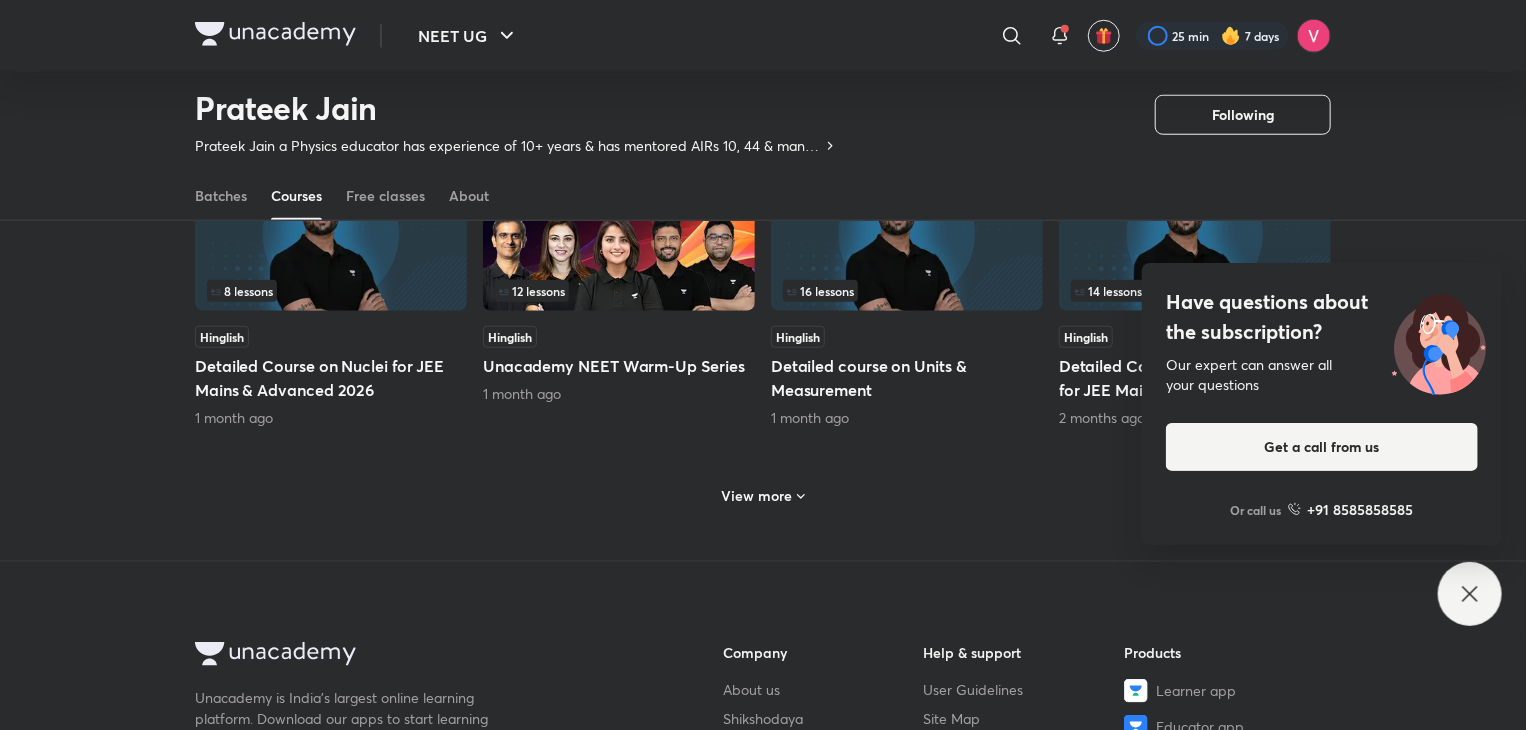 click 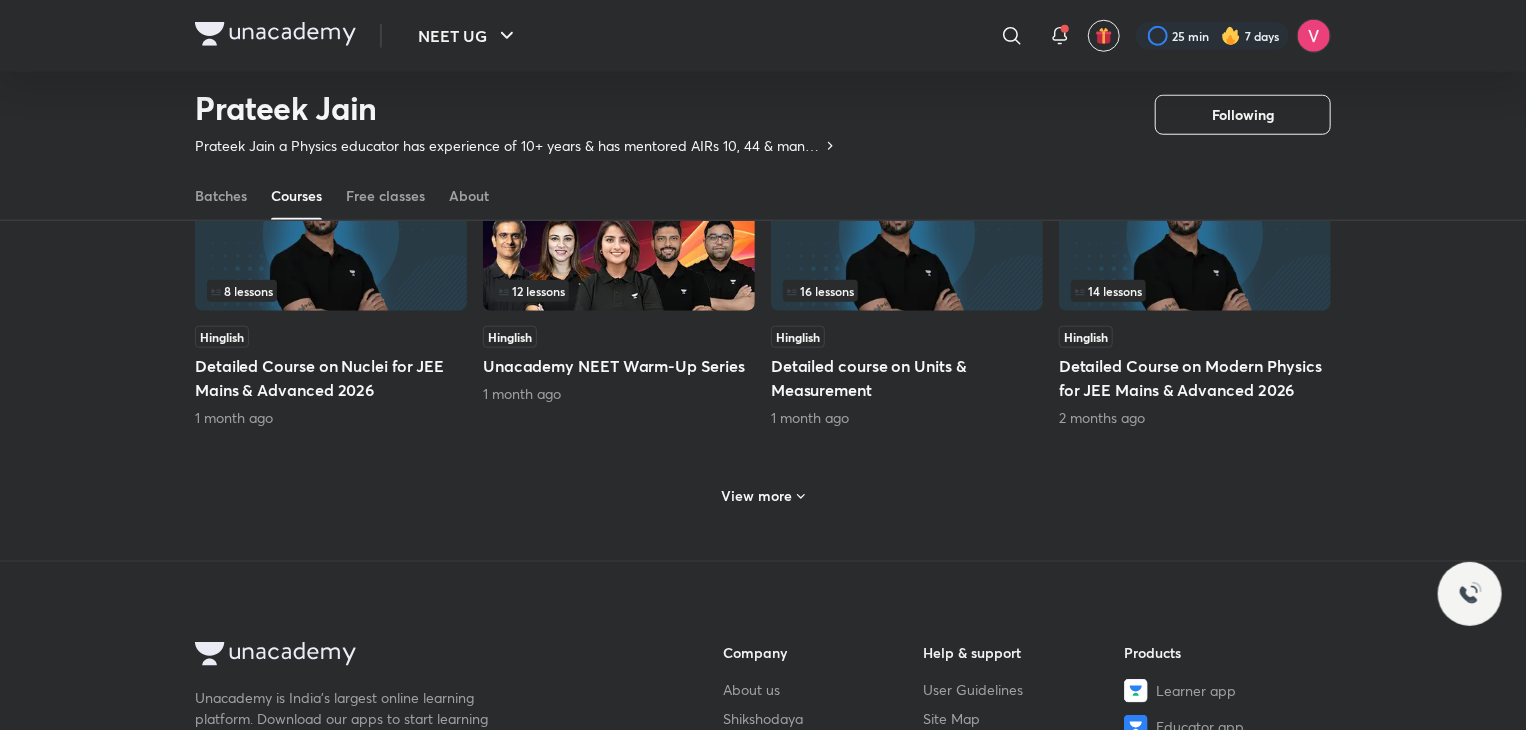 click 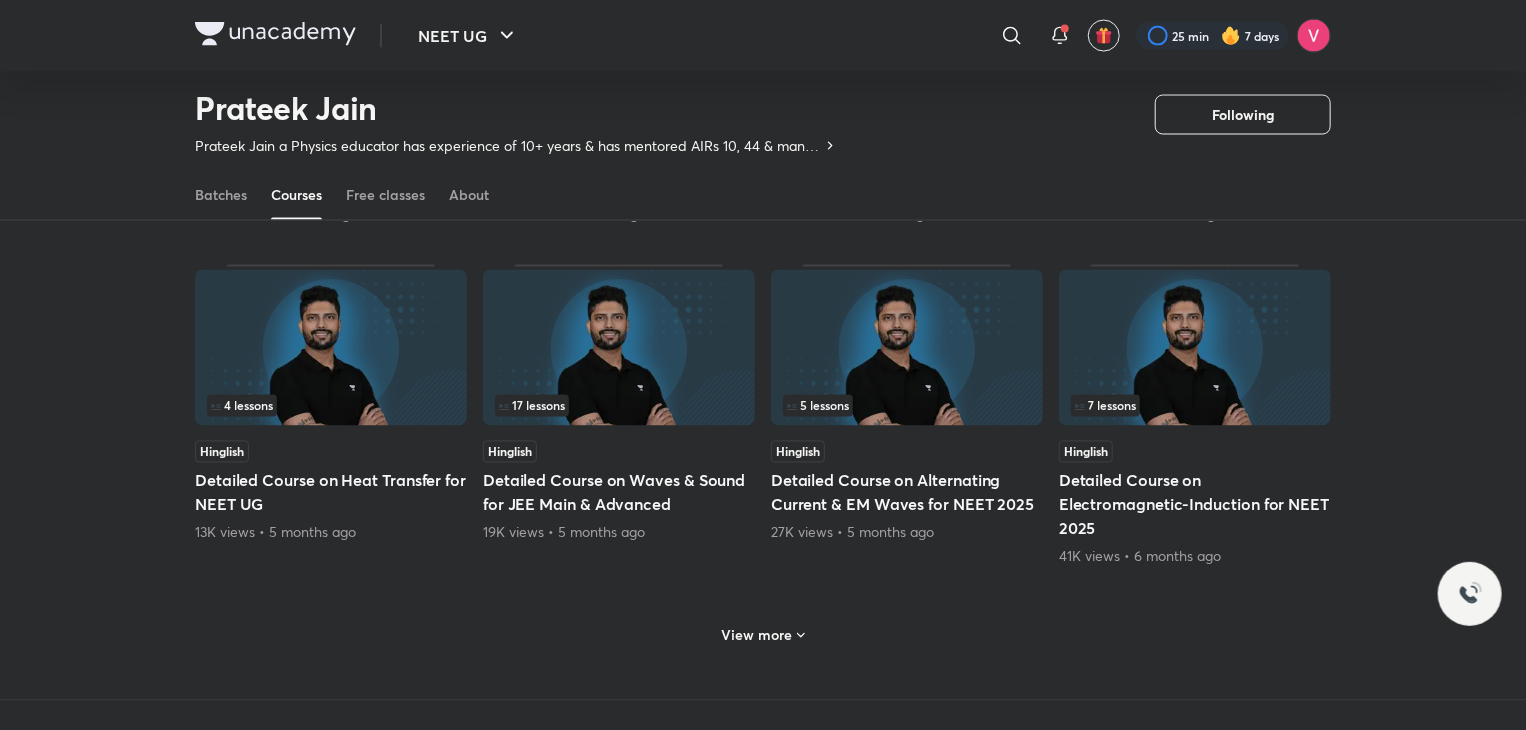scroll, scrollTop: 1767, scrollLeft: 0, axis: vertical 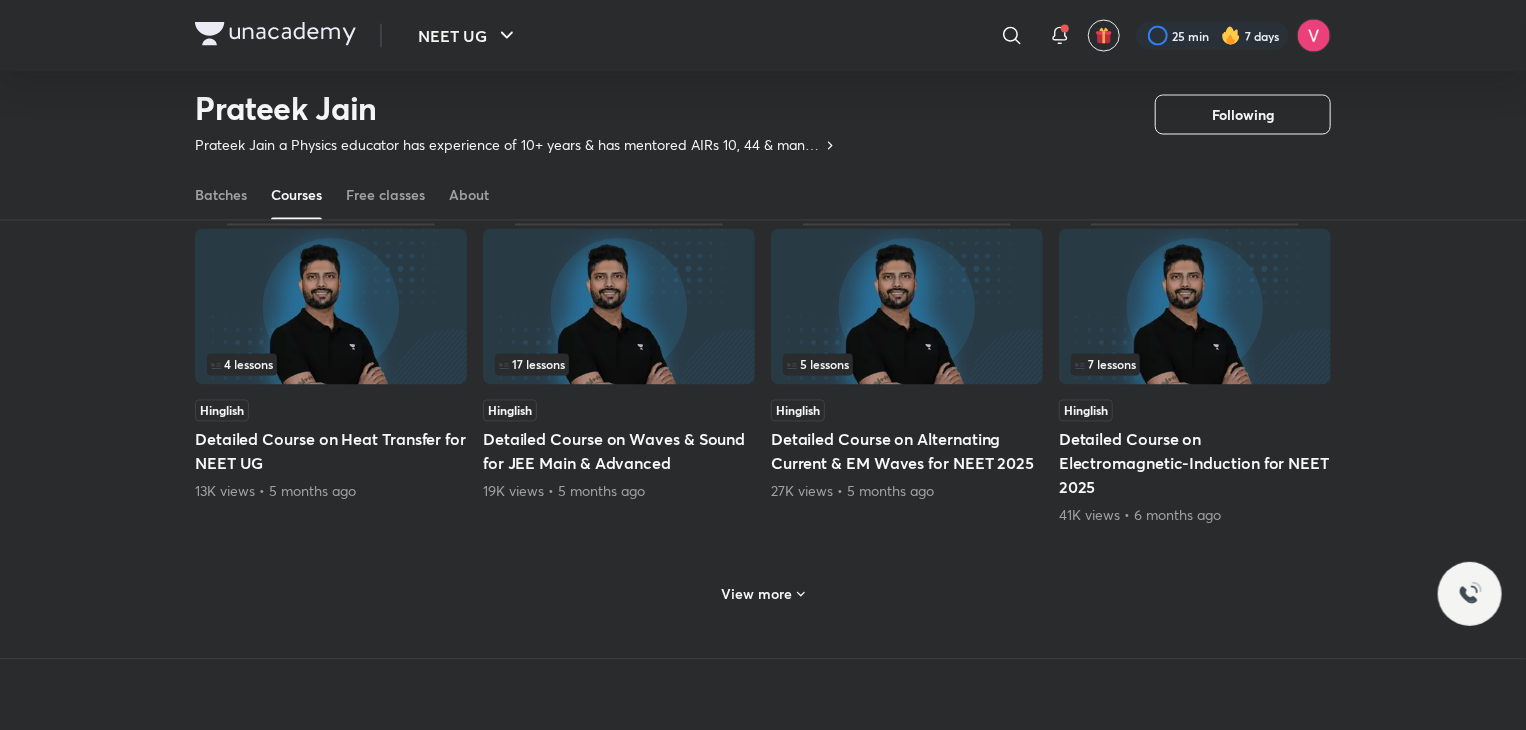 click on "View more" at bounding box center [757, 595] 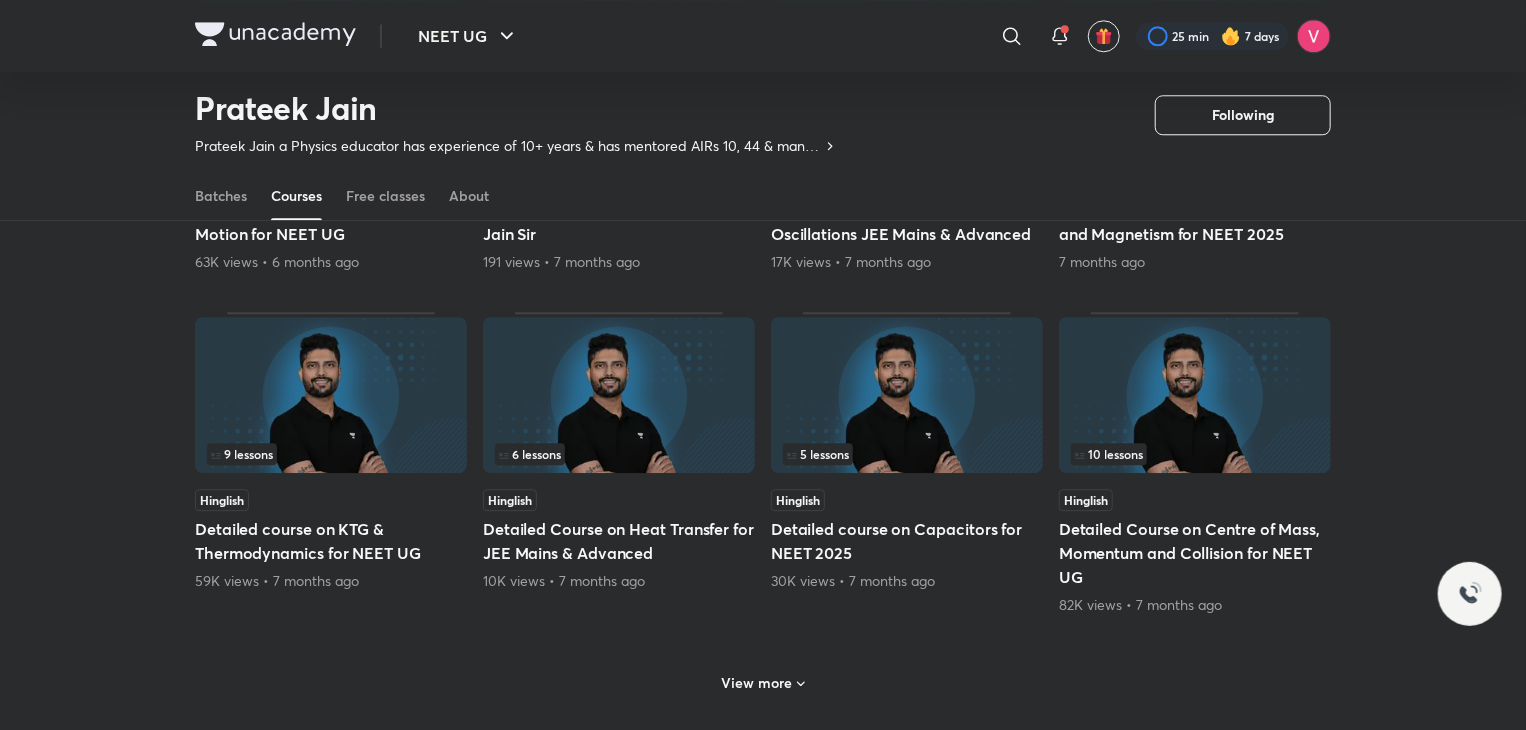 scroll, scrollTop: 2716, scrollLeft: 0, axis: vertical 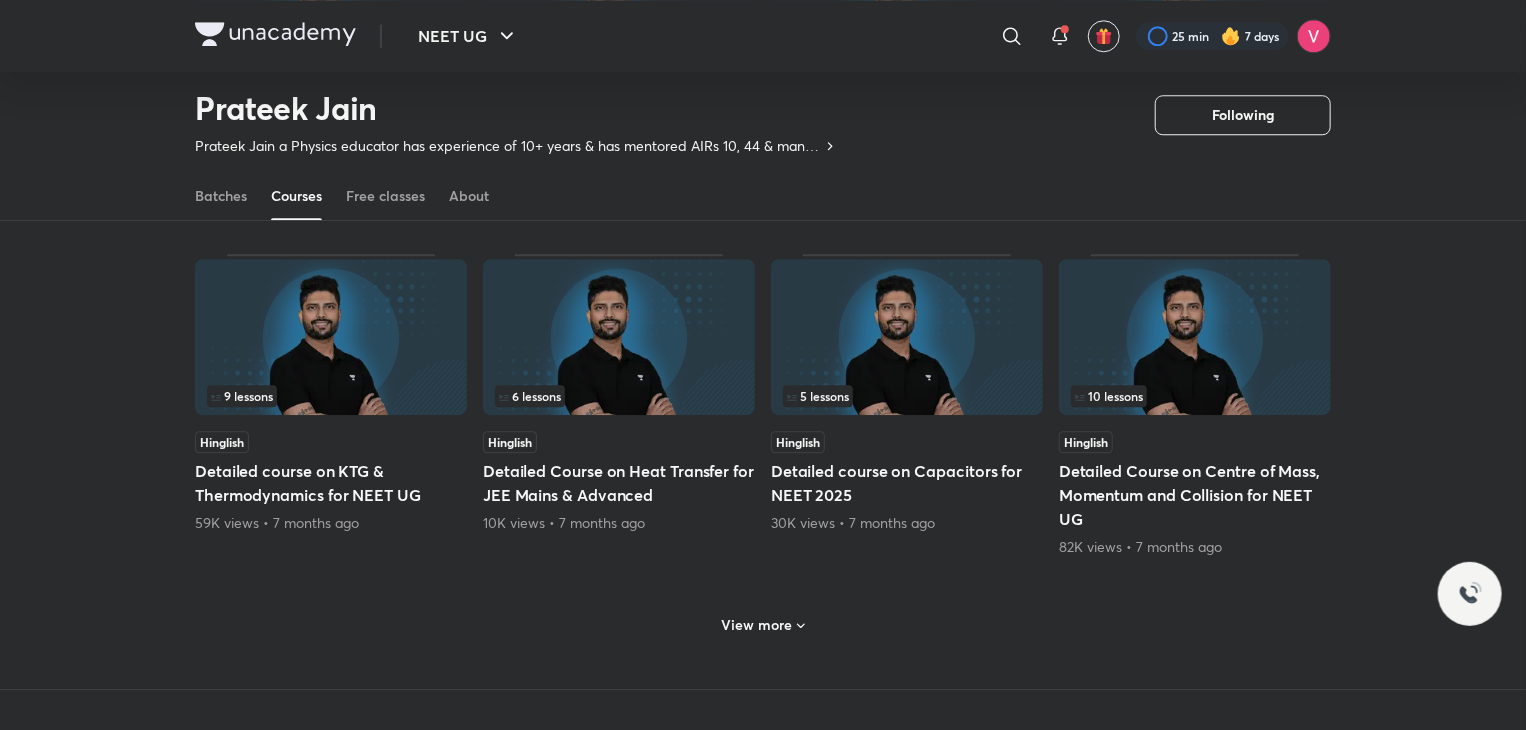 click on "View more" at bounding box center (757, 625) 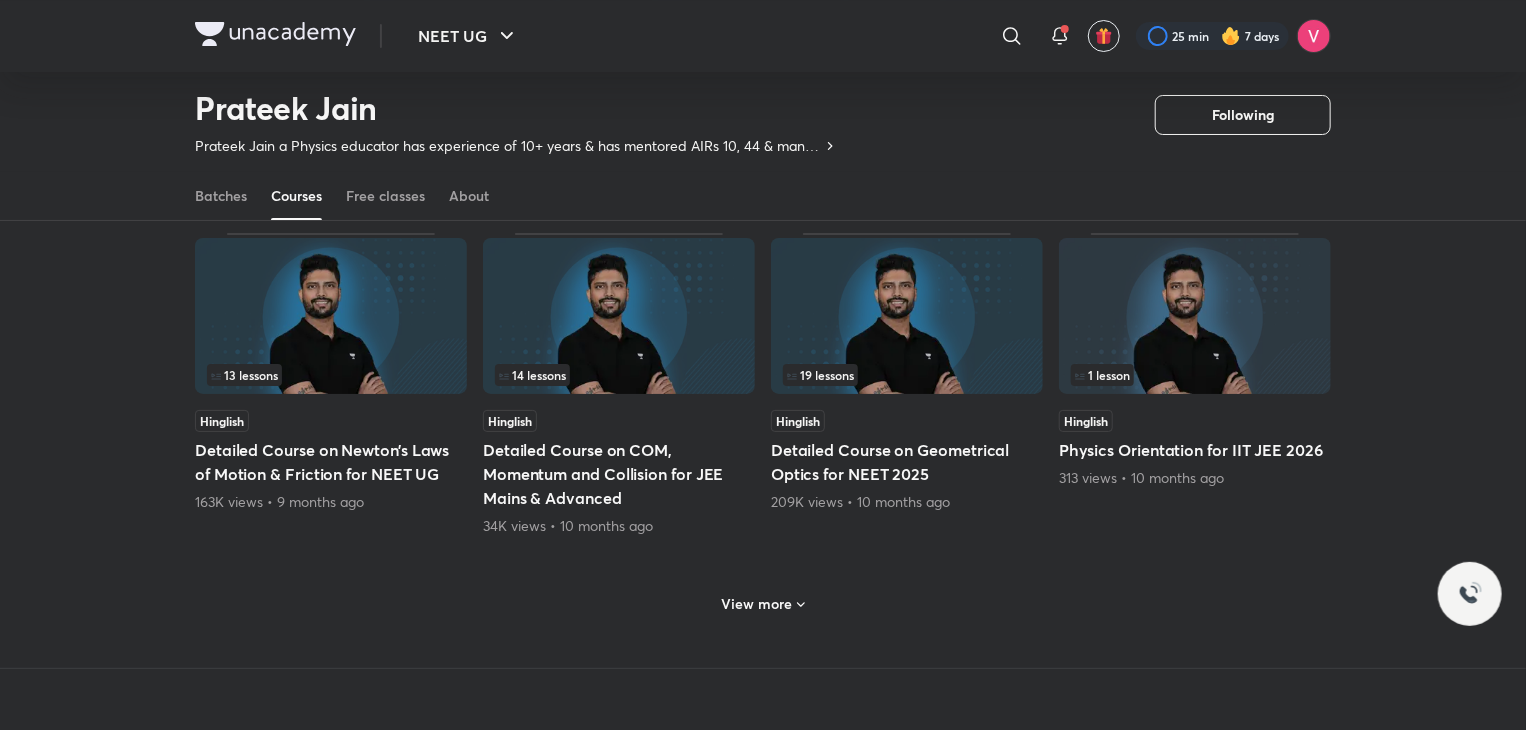 scroll, scrollTop: 3808, scrollLeft: 0, axis: vertical 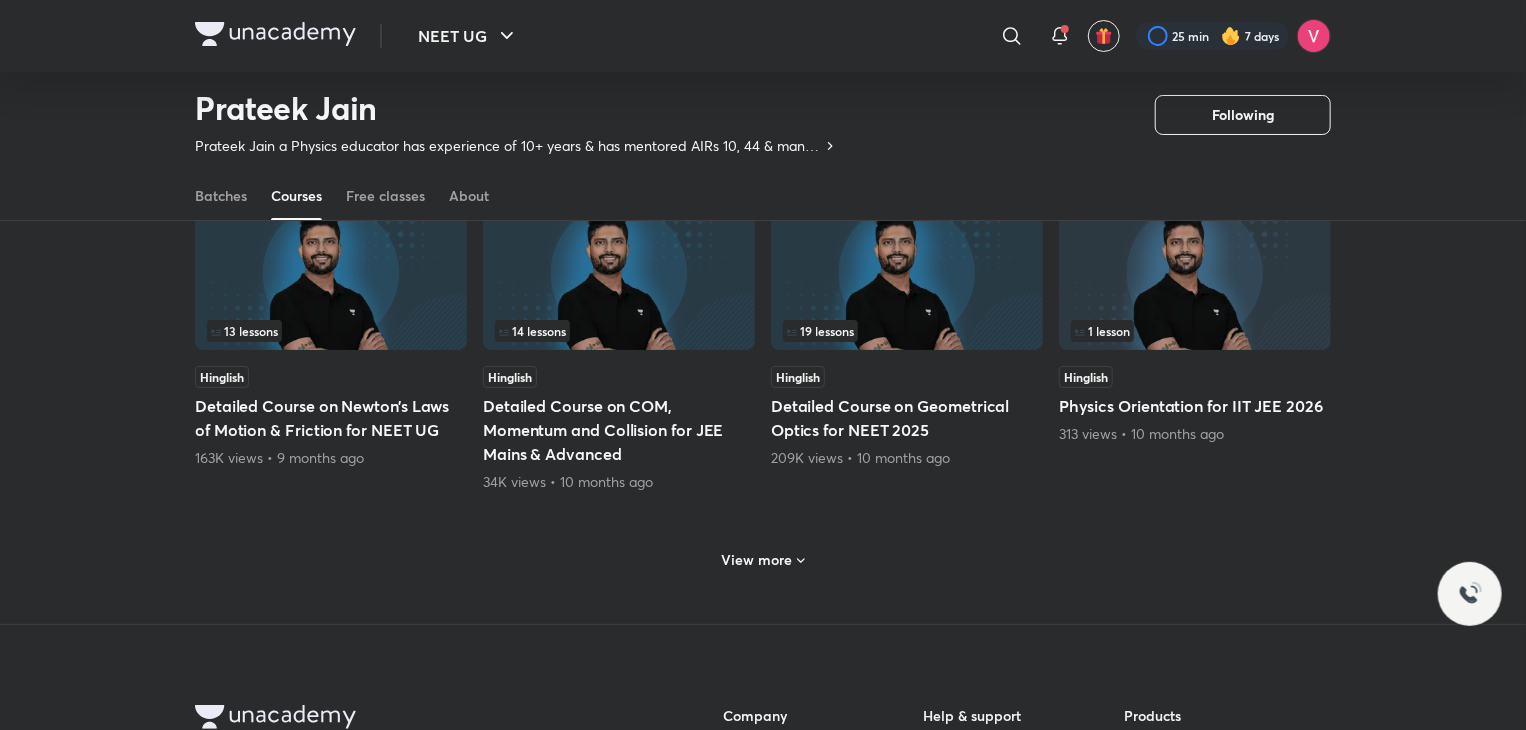 click on "View more" at bounding box center (763, 558) 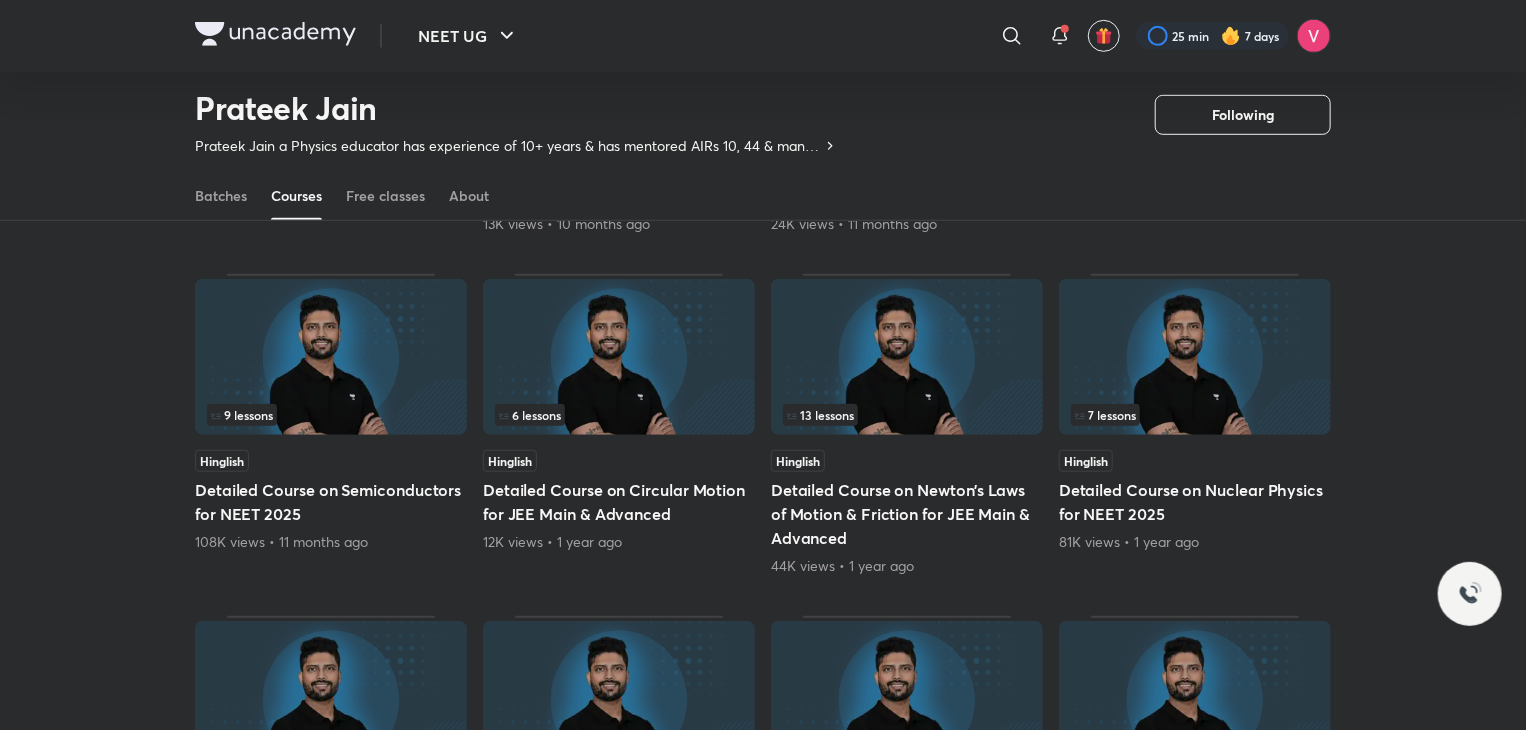 scroll, scrollTop: 4722, scrollLeft: 0, axis: vertical 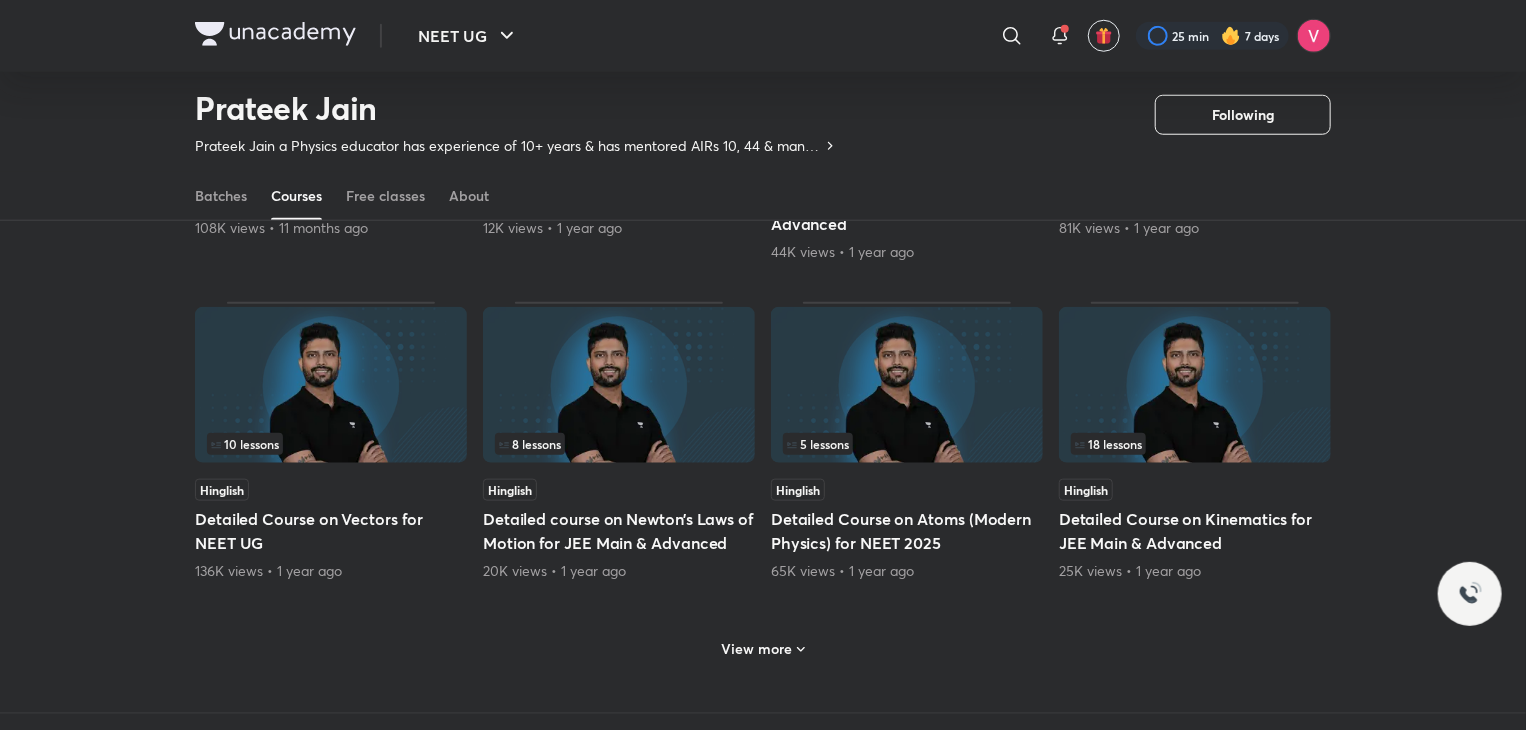 click 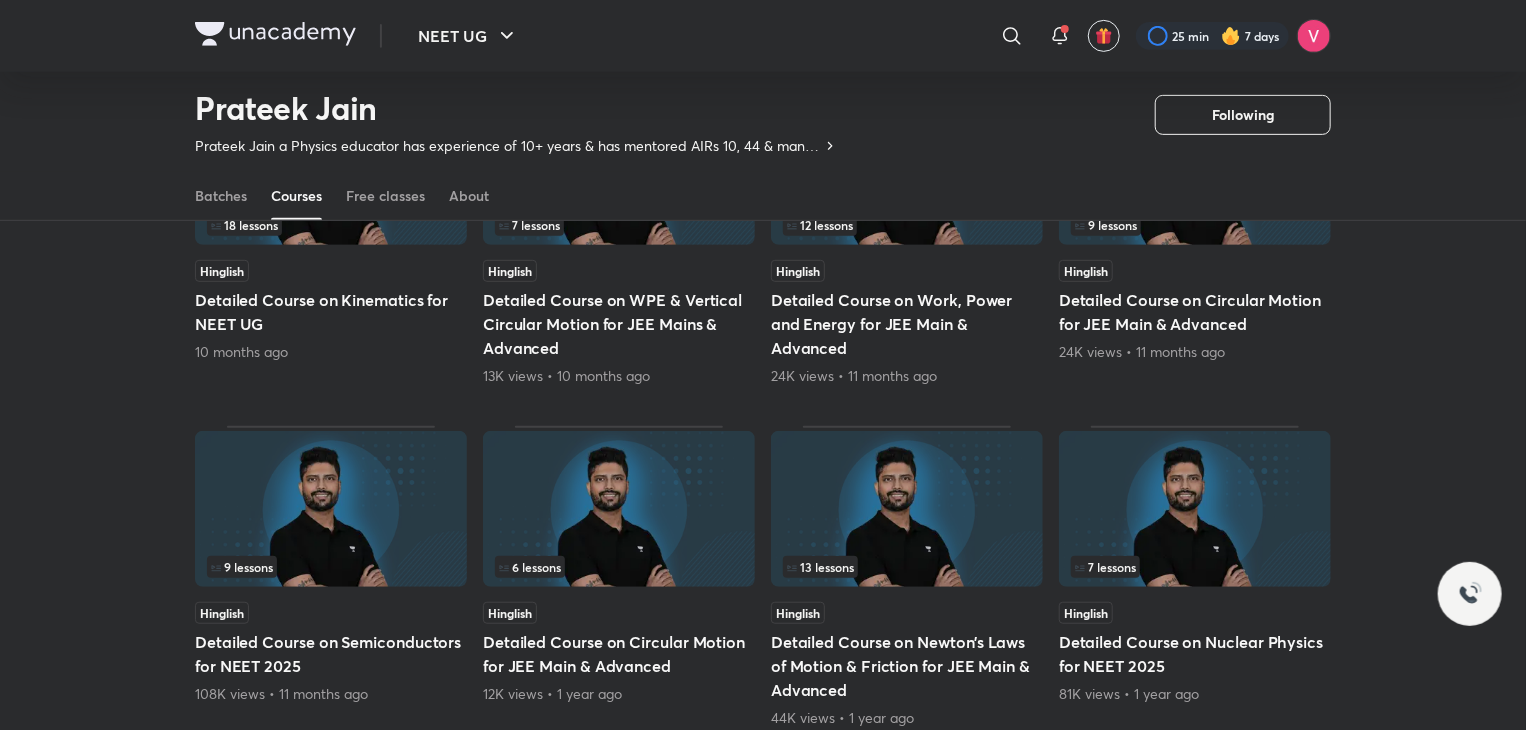 scroll, scrollTop: 4271, scrollLeft: 0, axis: vertical 